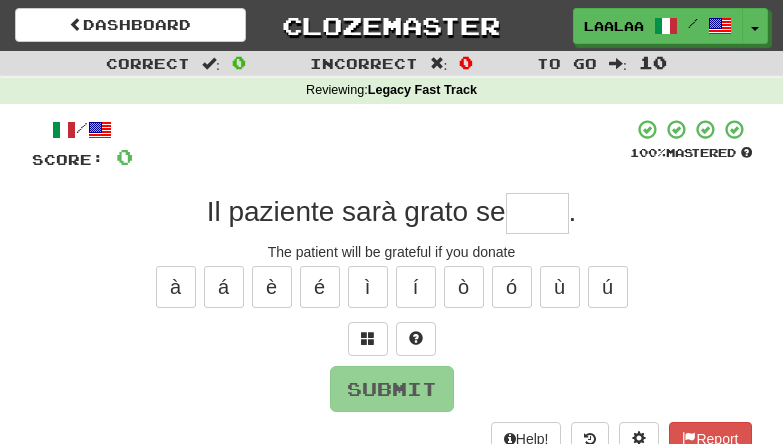 scroll, scrollTop: 0, scrollLeft: 0, axis: both 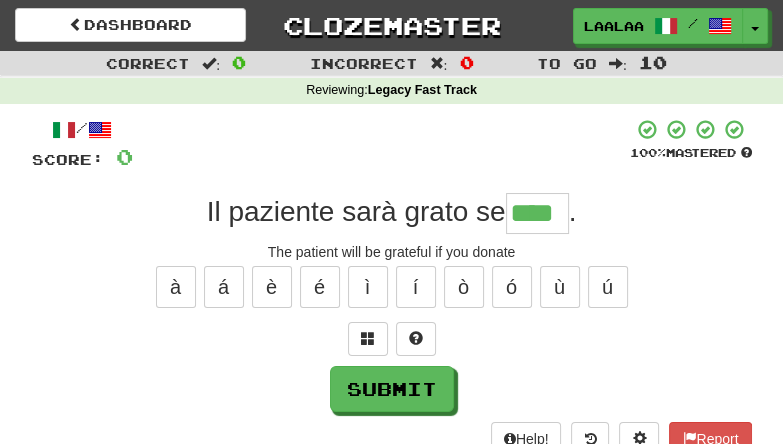 type on "****" 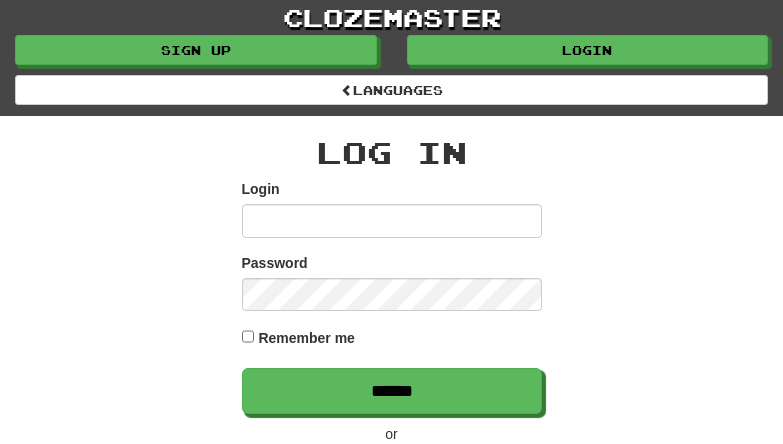 scroll, scrollTop: 0, scrollLeft: 0, axis: both 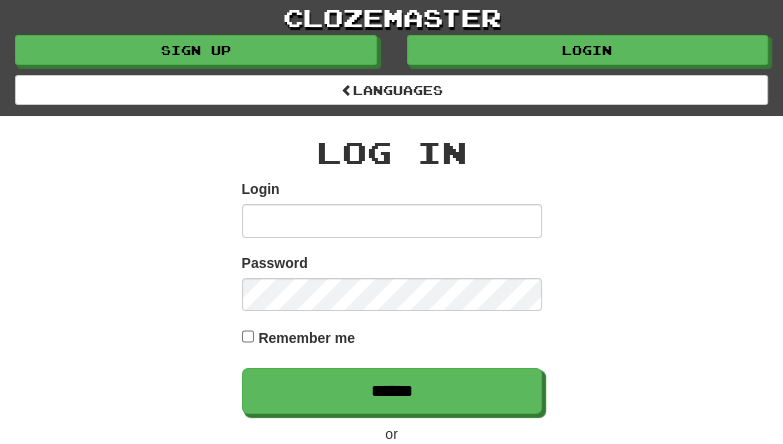 type on "**********" 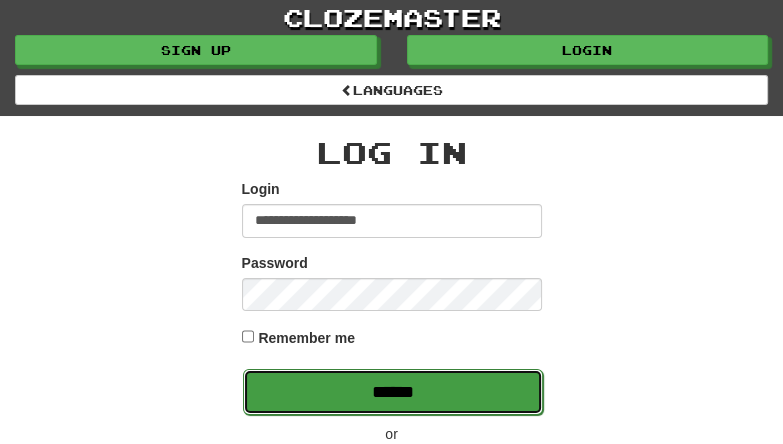 click on "******" at bounding box center (393, 392) 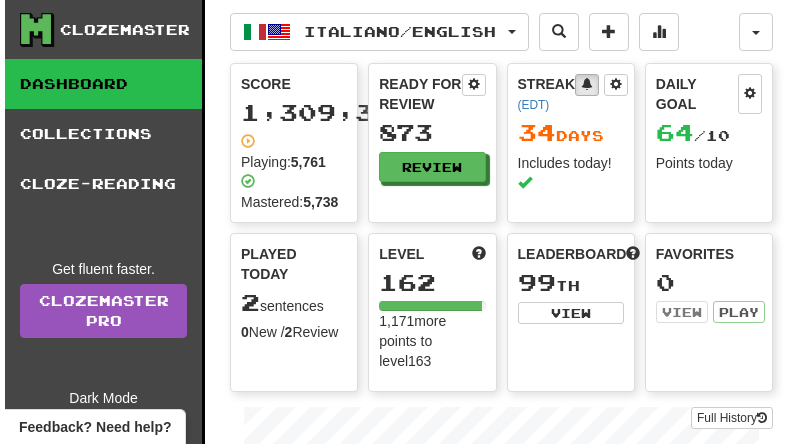 scroll, scrollTop: 0, scrollLeft: 0, axis: both 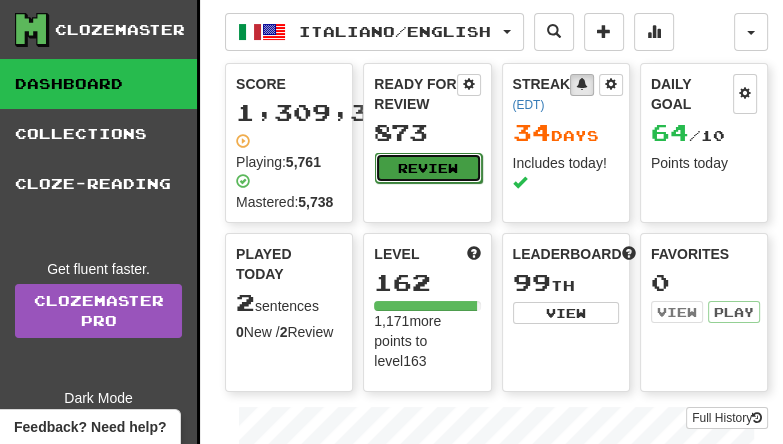 click on "Review" at bounding box center [428, 168] 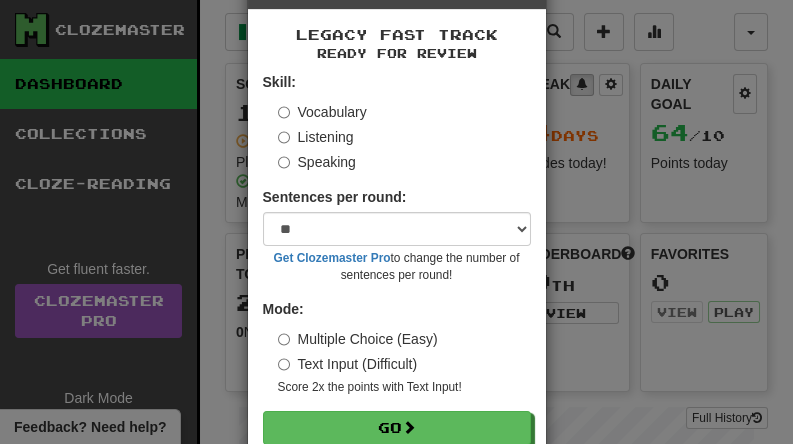 scroll, scrollTop: 119, scrollLeft: 0, axis: vertical 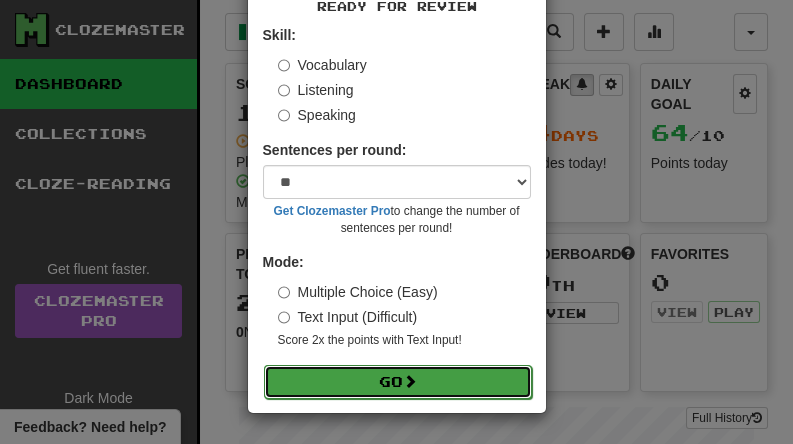 click at bounding box center [410, 381] 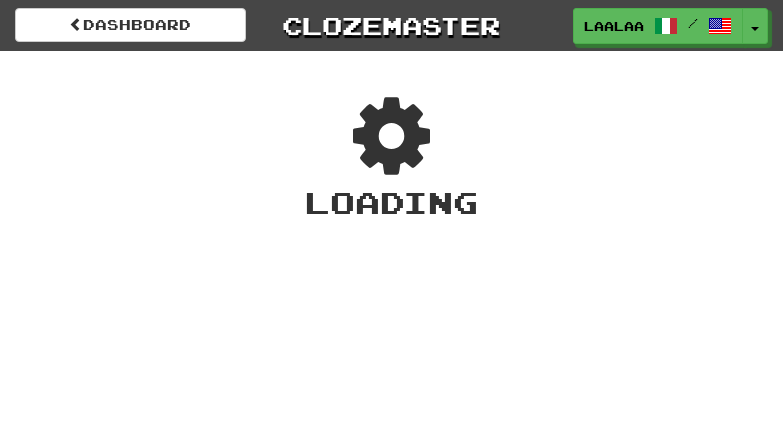 scroll, scrollTop: 0, scrollLeft: 0, axis: both 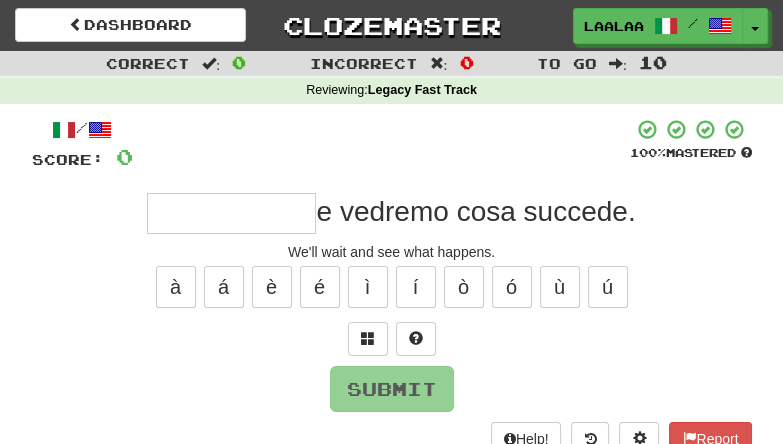 click at bounding box center [231, 213] 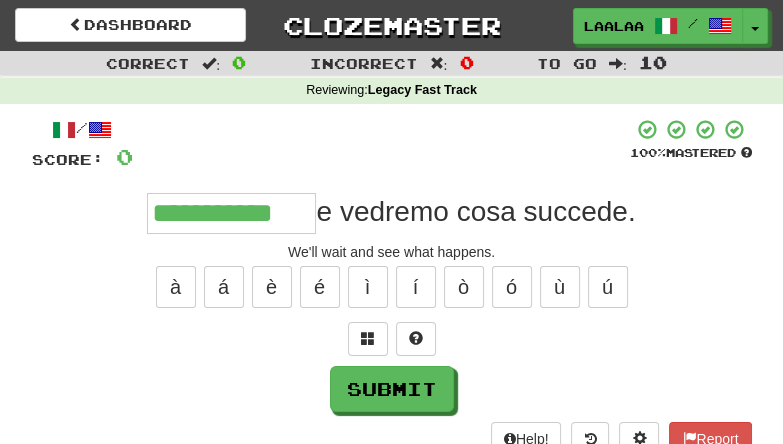 type on "**********" 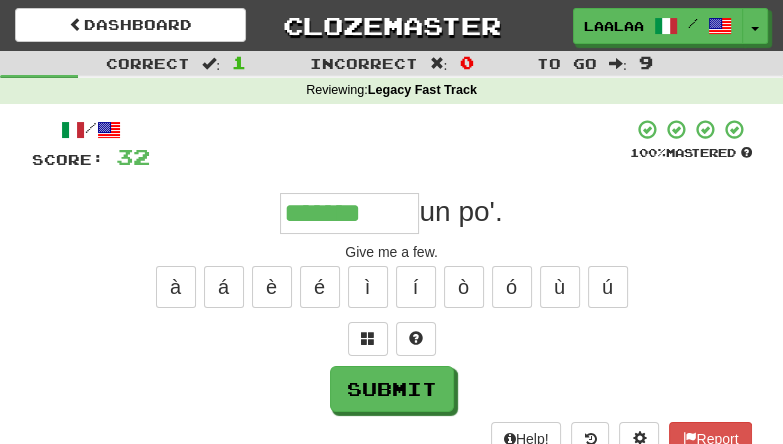 type on "*******" 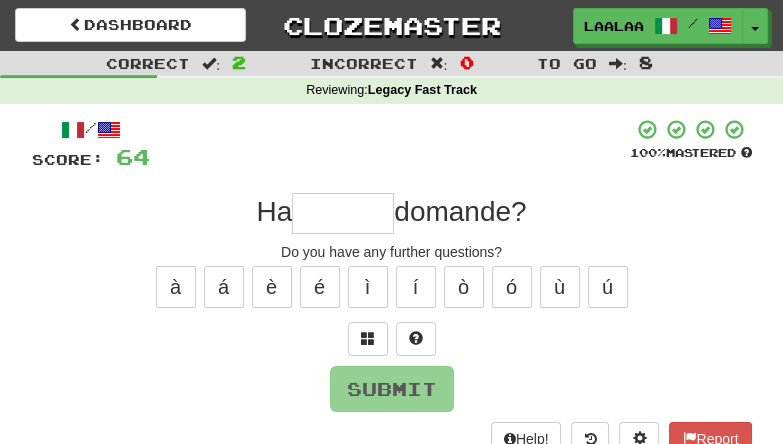 click at bounding box center (343, 213) 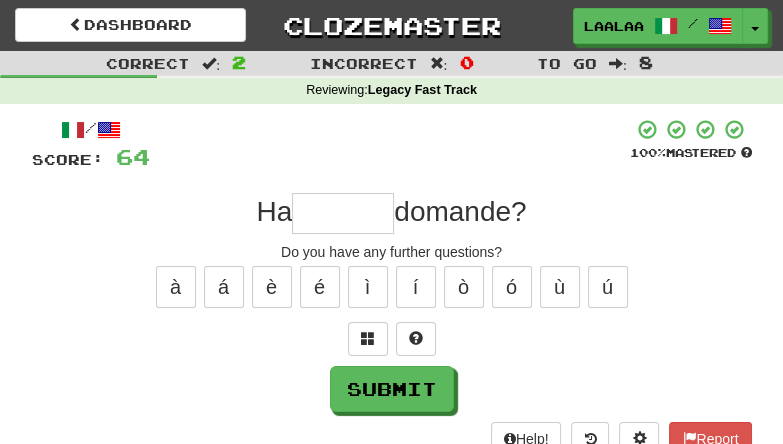 type on "*" 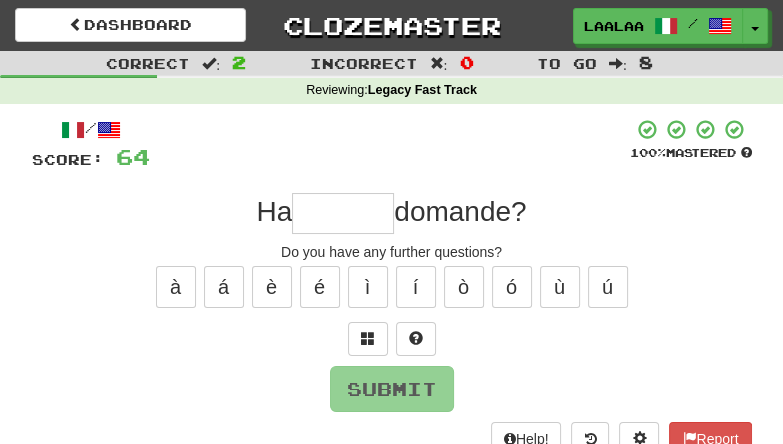 type on "*" 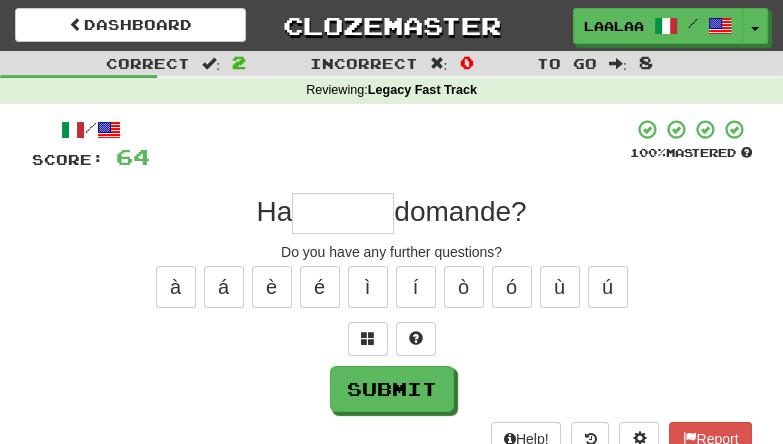 type on "*" 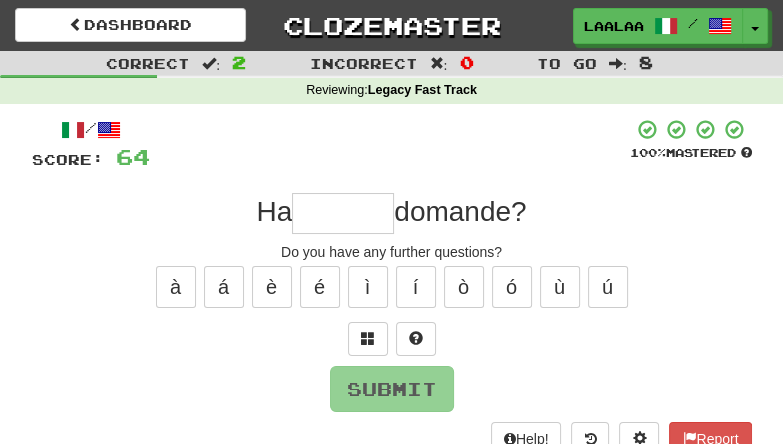 type on "*" 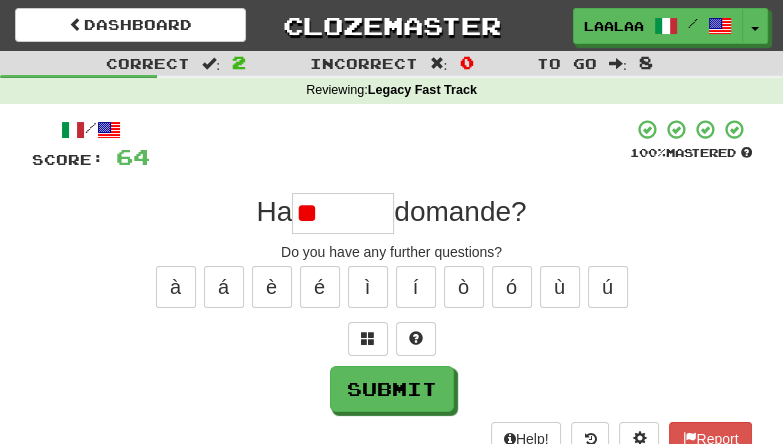 click on "/  Score:   64 100 %  Mastered Ha  **  domande? Do you have any further questions? à á è é ì í ò ó ù ú Submit  Help!  Report" at bounding box center (392, 287) 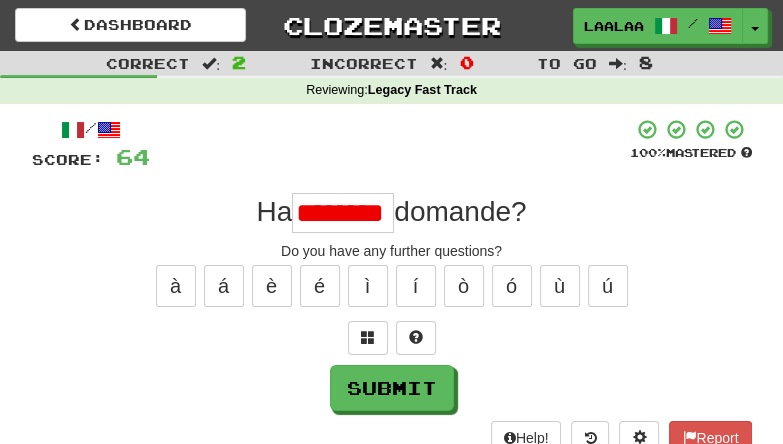 scroll, scrollTop: 0, scrollLeft: 0, axis: both 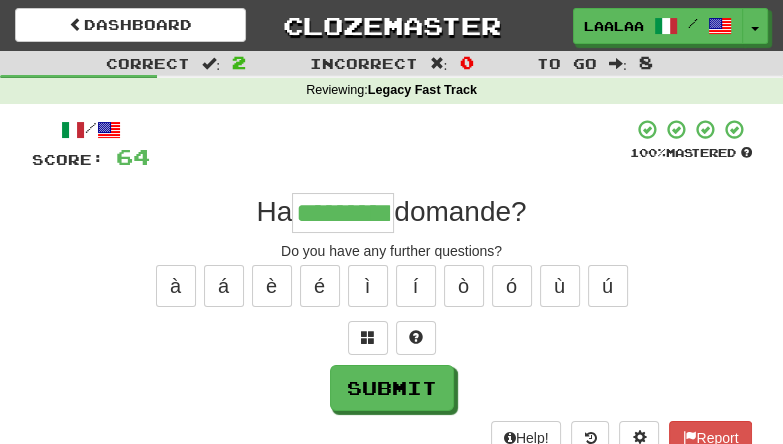 type on "*********" 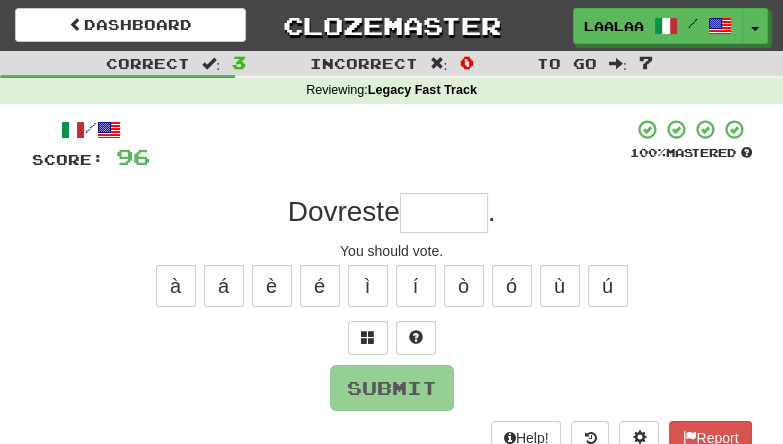 click at bounding box center [444, 213] 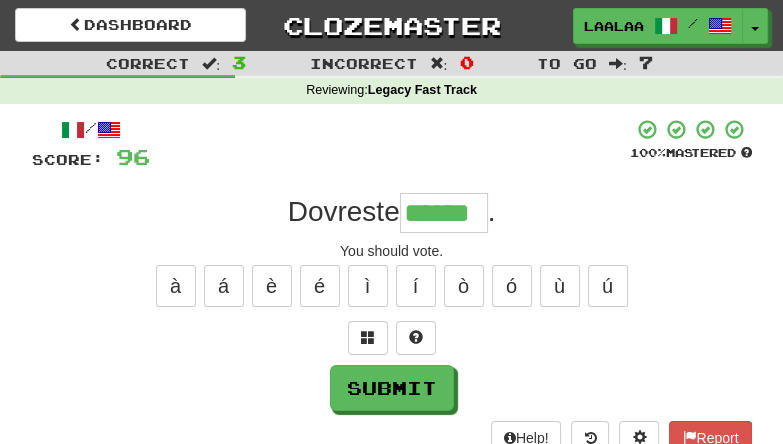 type on "******" 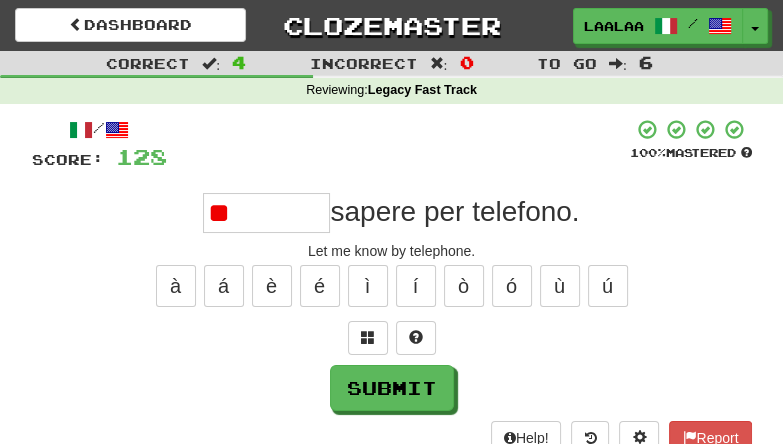 type on "*" 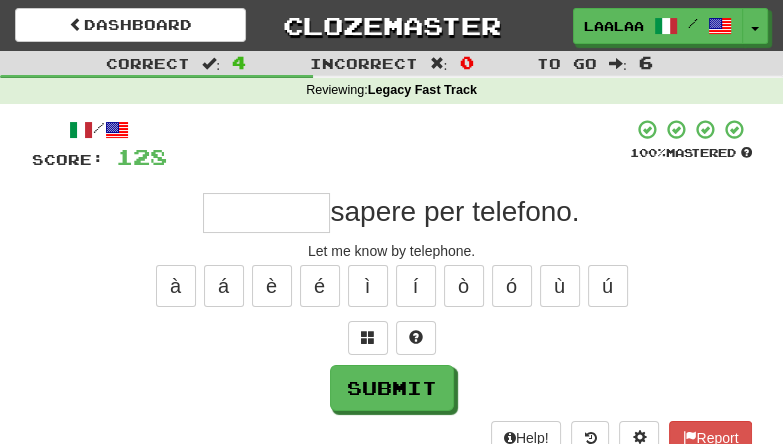 type on "*" 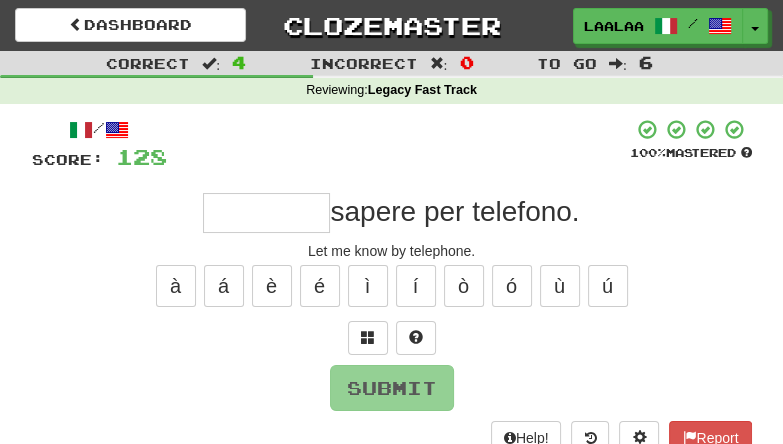 type on "*" 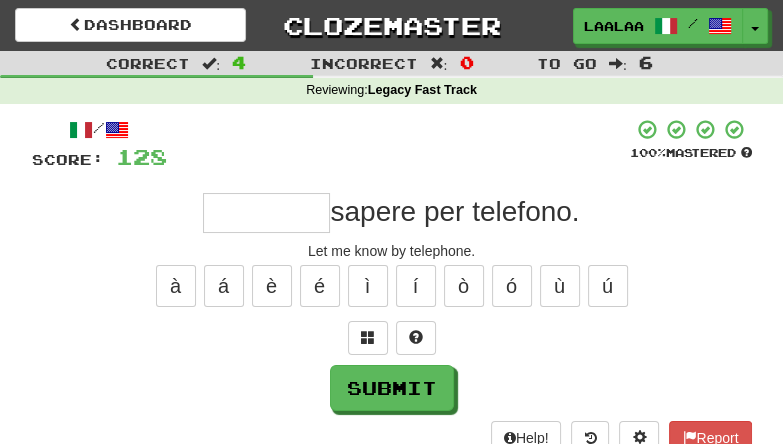 type on "*" 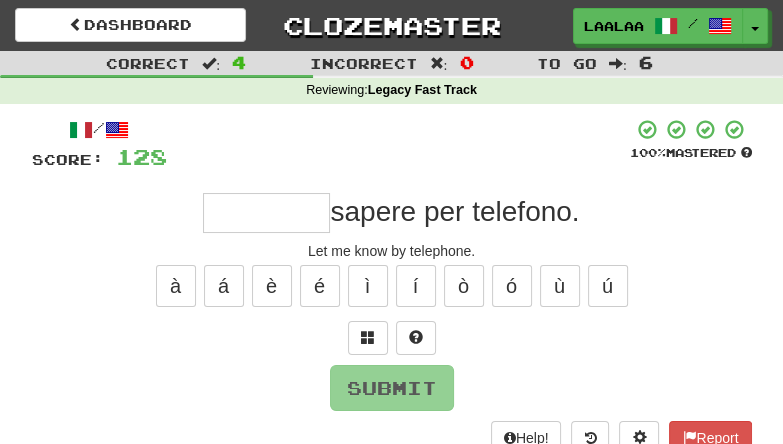 type on "*" 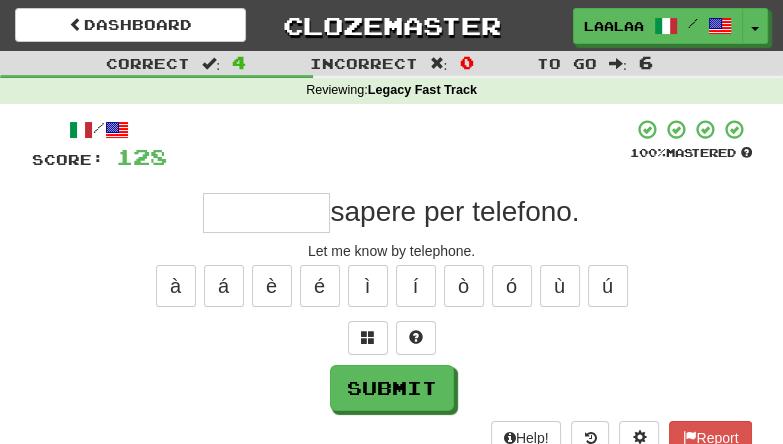 type on "*" 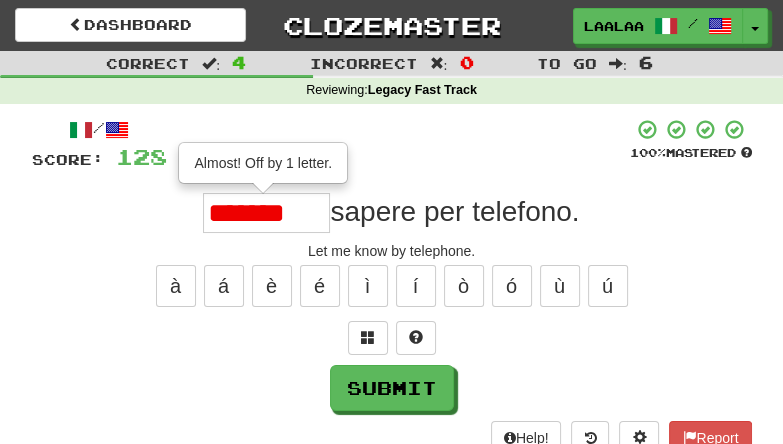 scroll, scrollTop: 0, scrollLeft: 0, axis: both 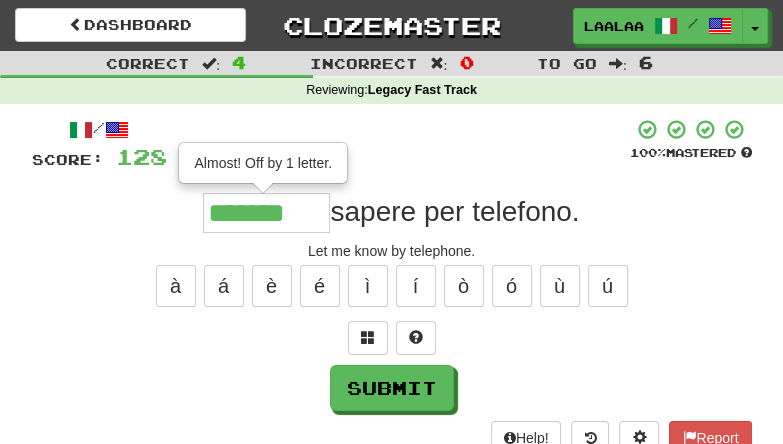 type on "*******" 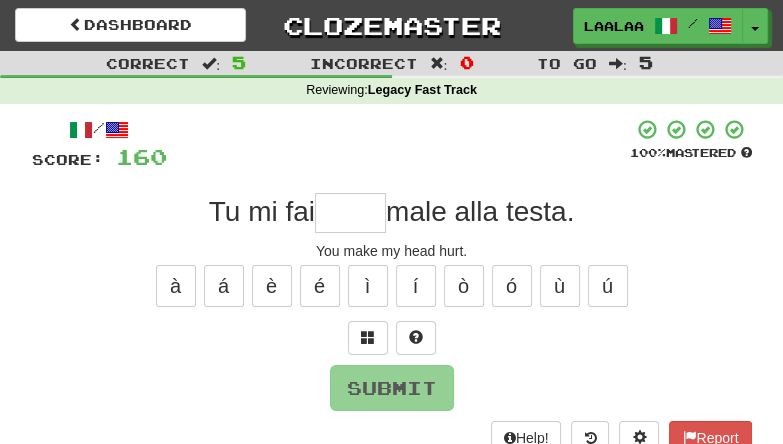 type on "*" 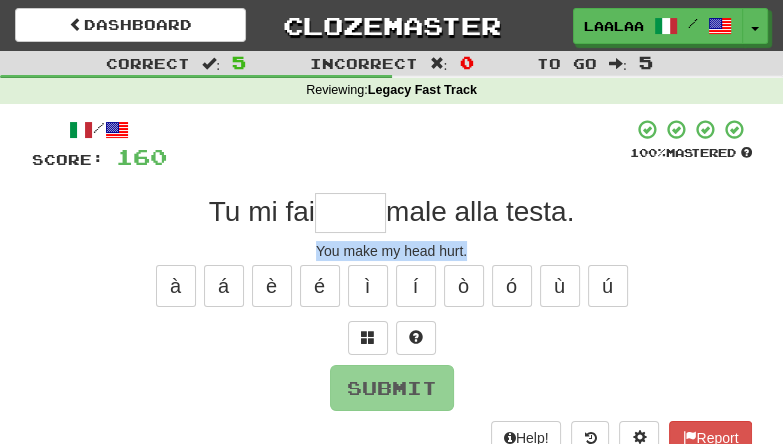 drag, startPoint x: 307, startPoint y: 248, endPoint x: 481, endPoint y: 242, distance: 174.10342 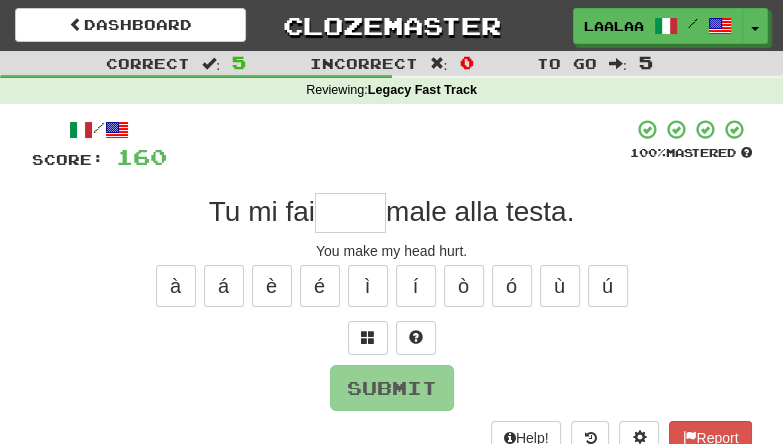 click at bounding box center (350, 213) 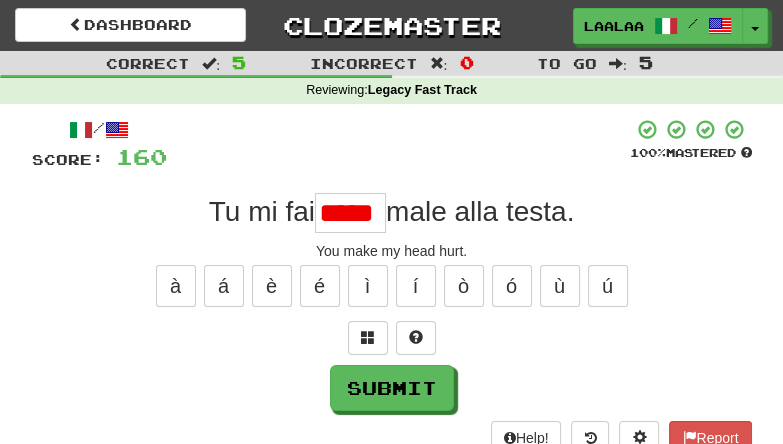 scroll, scrollTop: 0, scrollLeft: 0, axis: both 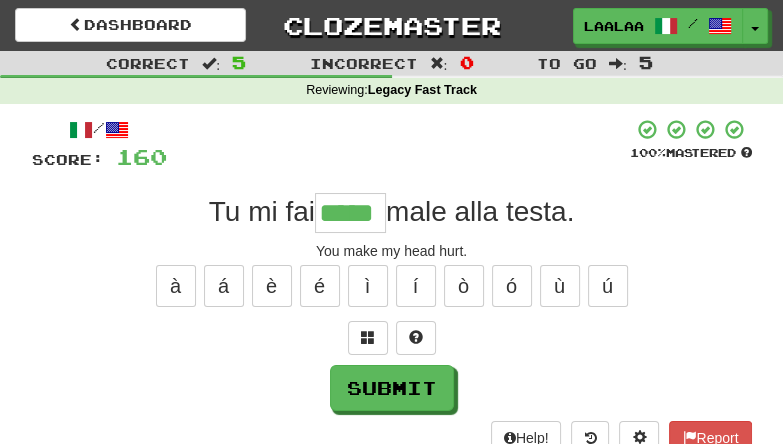type on "*****" 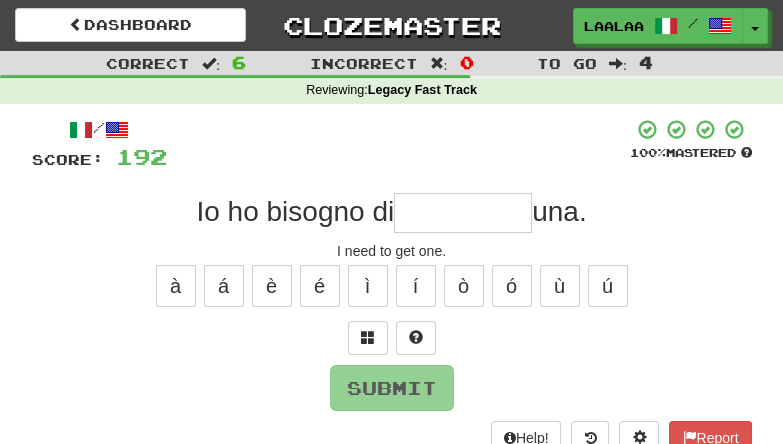 type on "*" 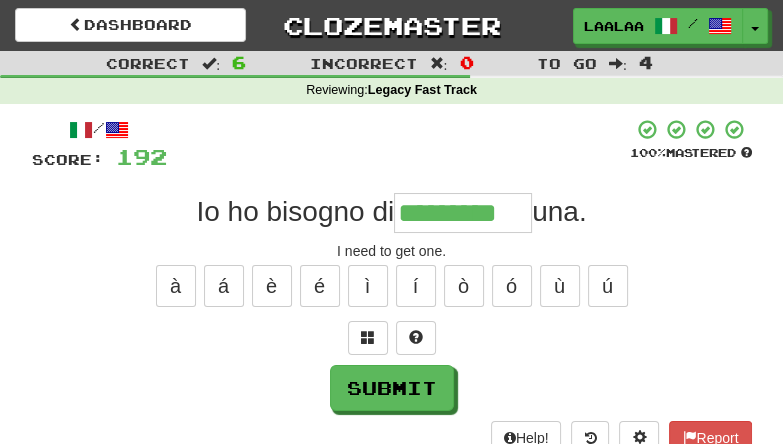 type on "*********" 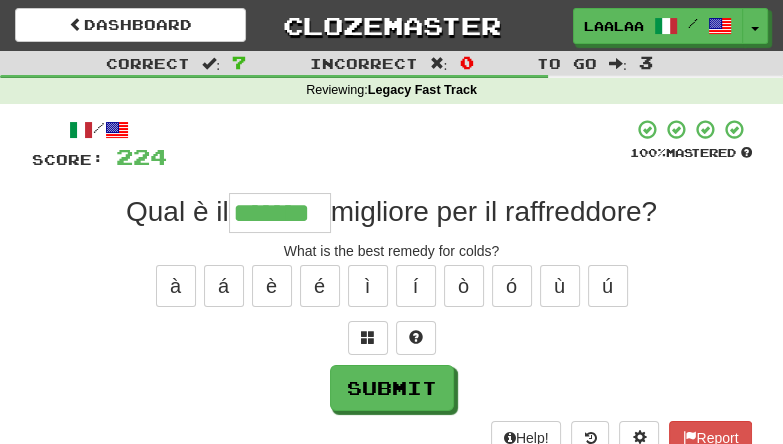 type on "*******" 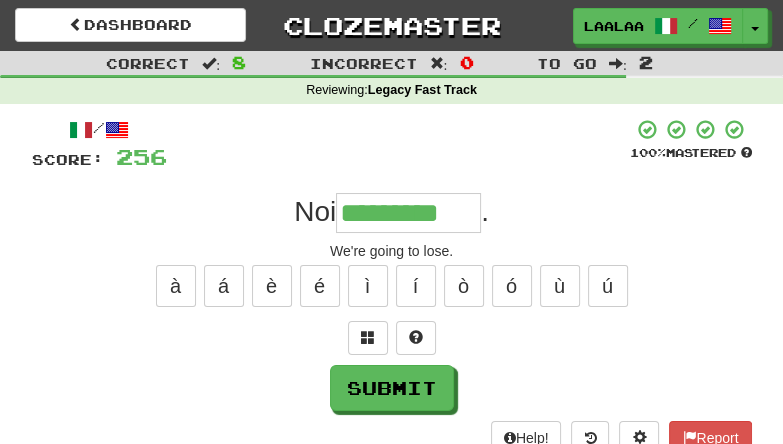 type on "*********" 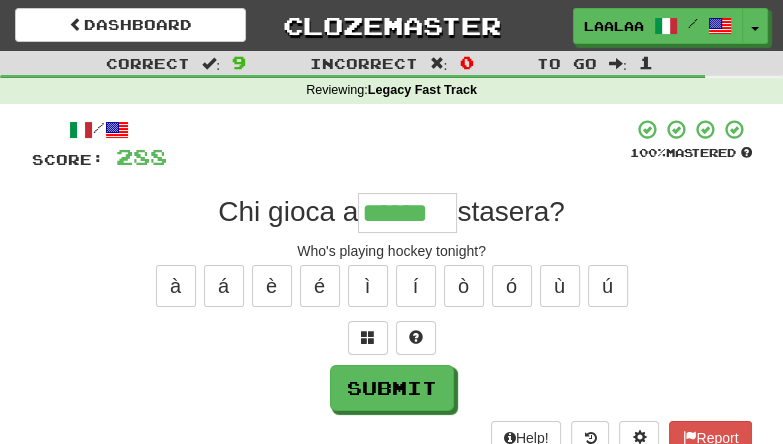 type on "******" 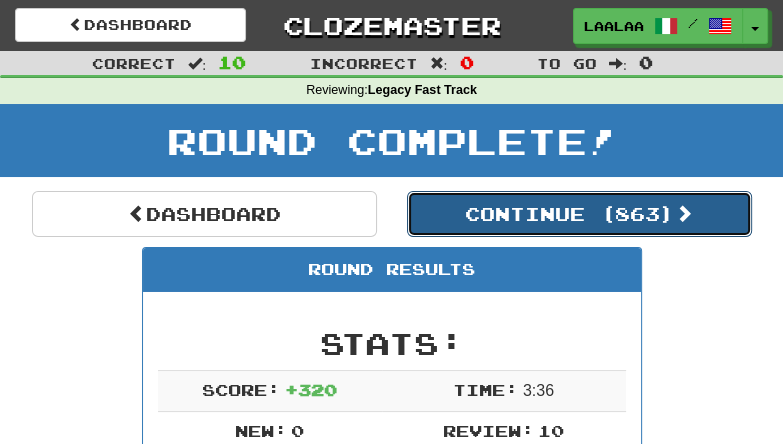 click on "Continue ( 863 )" at bounding box center [579, 214] 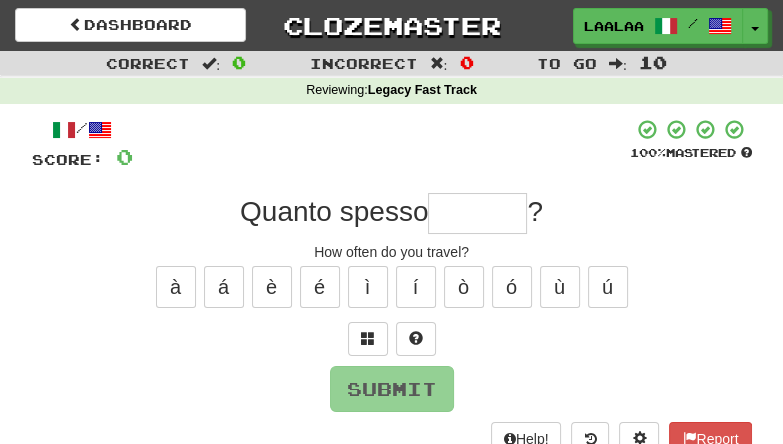 click at bounding box center (477, 213) 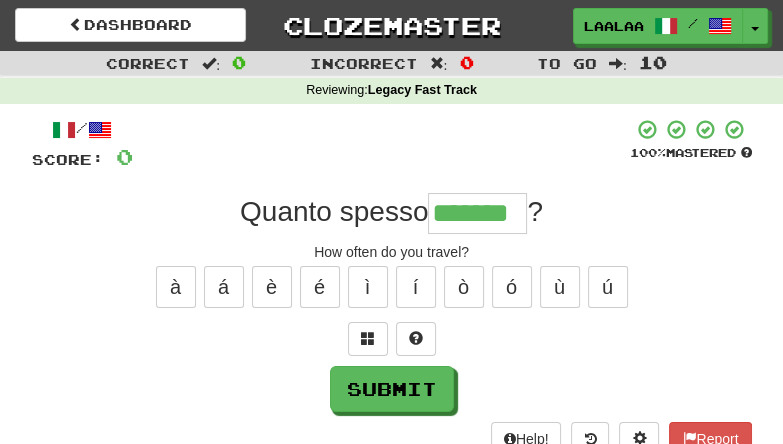 type on "*******" 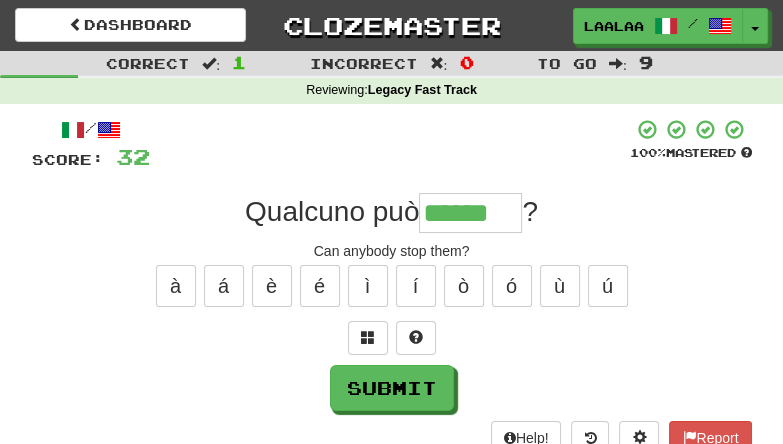 scroll, scrollTop: 0, scrollLeft: 0, axis: both 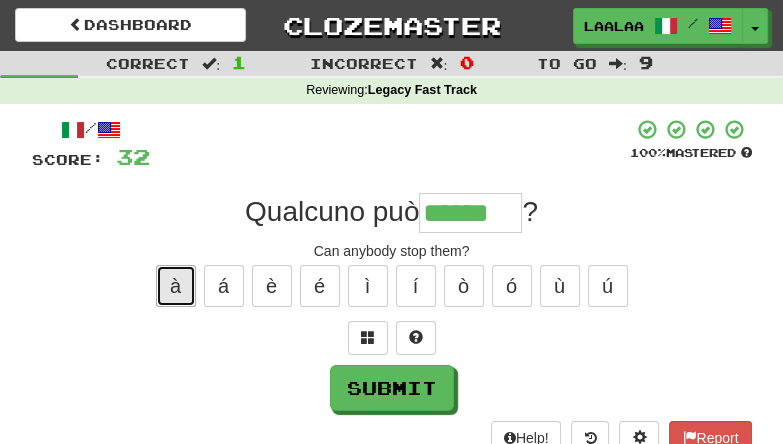click on "à" at bounding box center [176, 286] 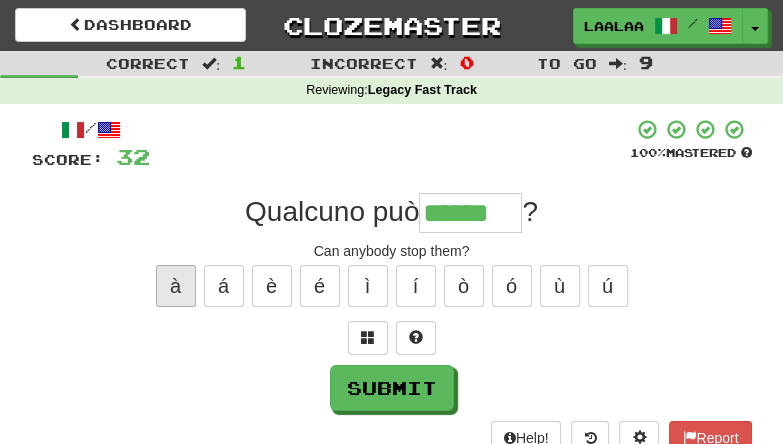 scroll, scrollTop: 0, scrollLeft: 0, axis: both 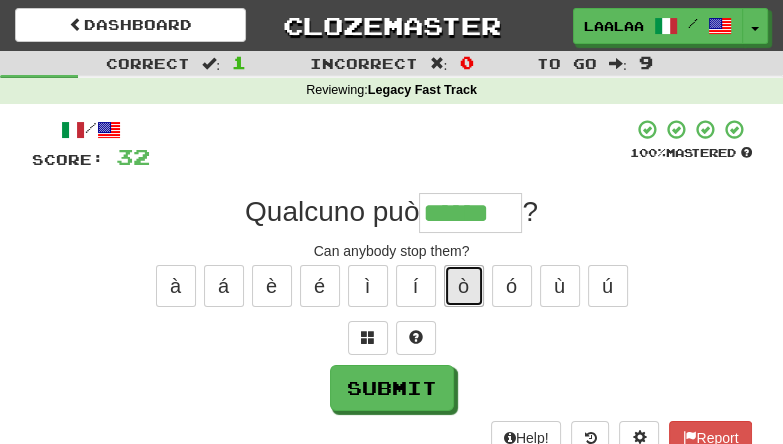 click on "ò" at bounding box center [464, 286] 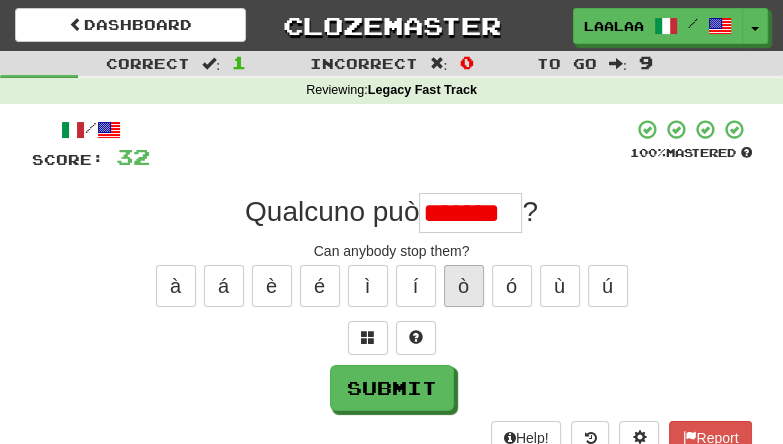 scroll, scrollTop: 0, scrollLeft: 0, axis: both 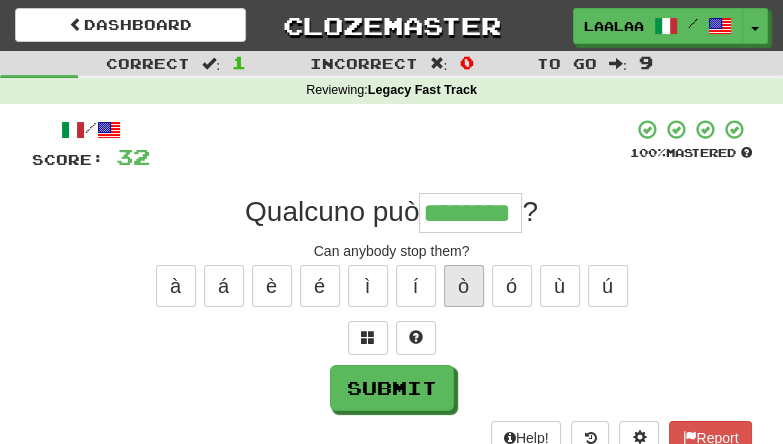 type on "********" 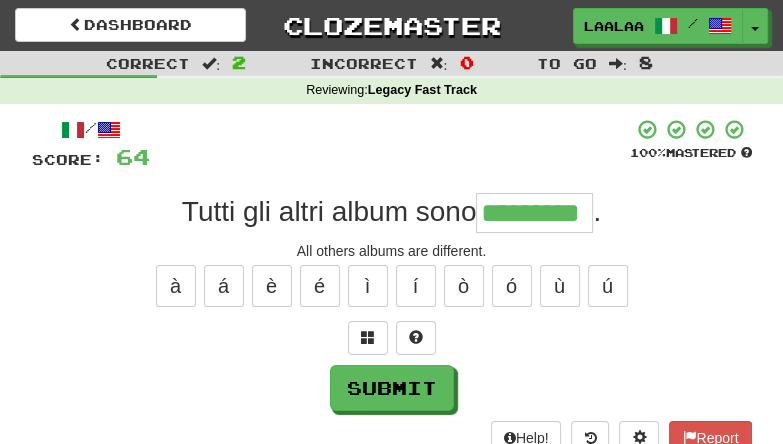 scroll, scrollTop: 0, scrollLeft: 0, axis: both 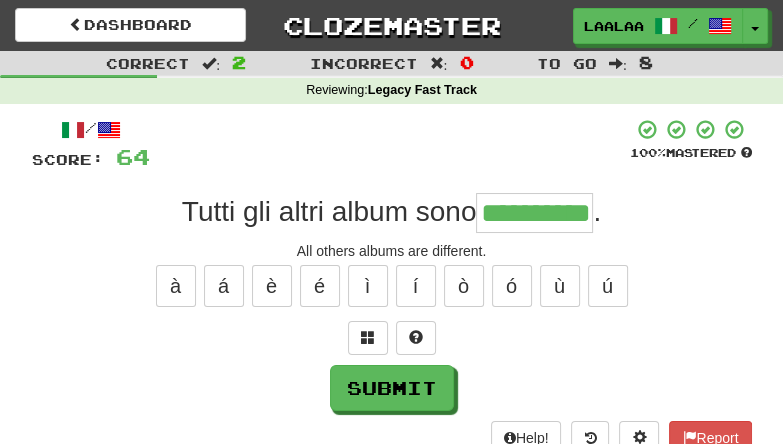 type on "**********" 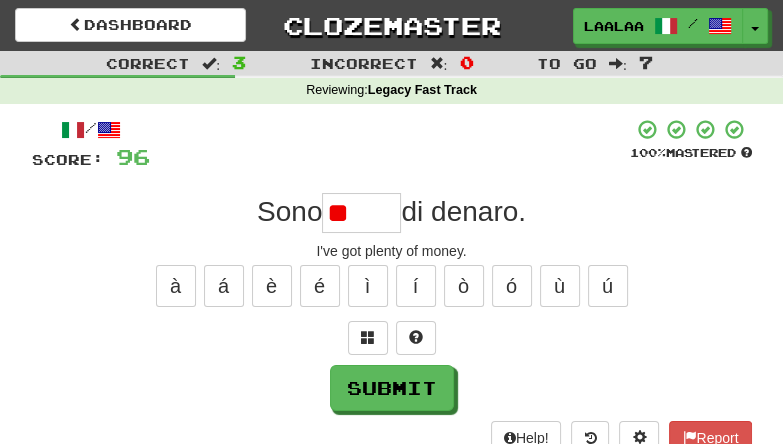 type on "*" 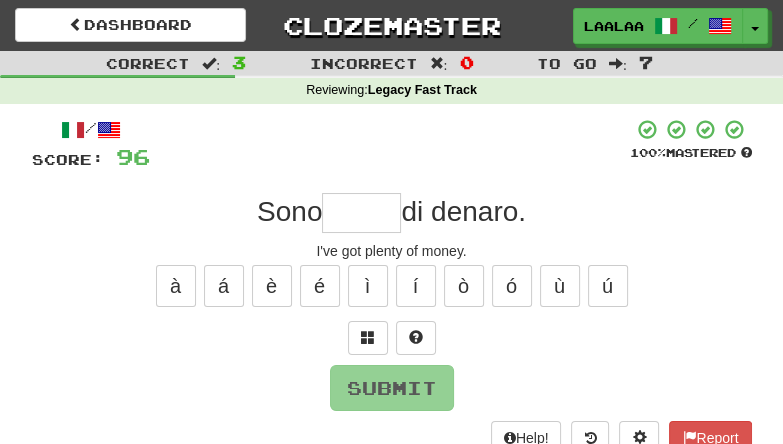 type on "*" 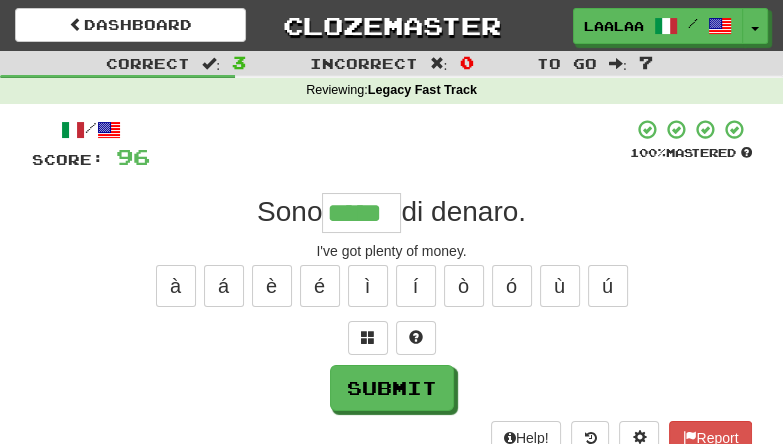 type on "*****" 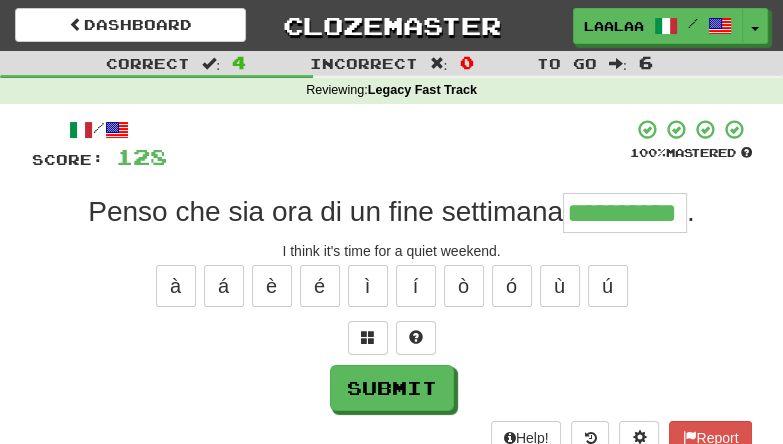 type on "**********" 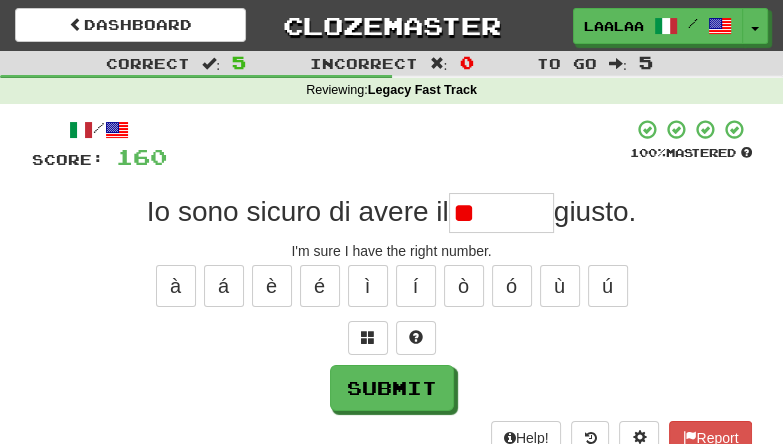 type on "*" 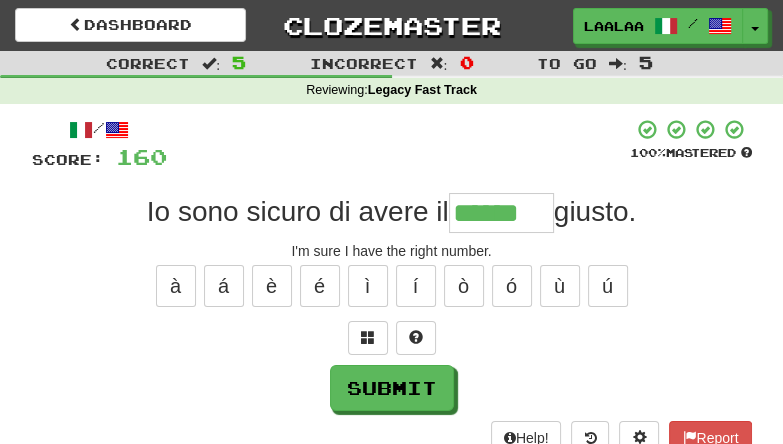 type on "******" 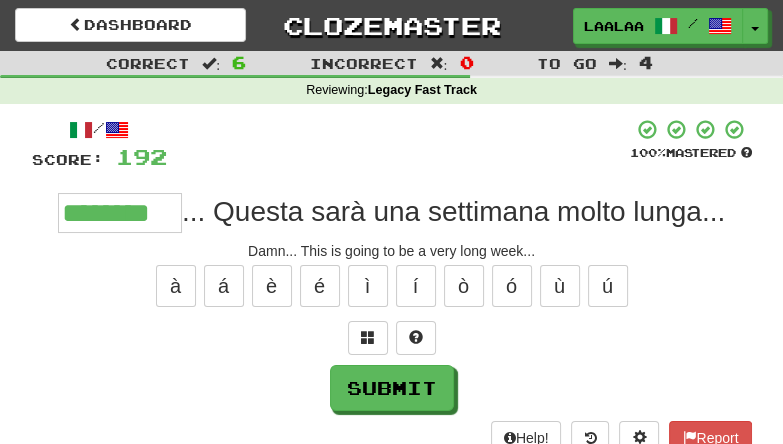 type on "*********" 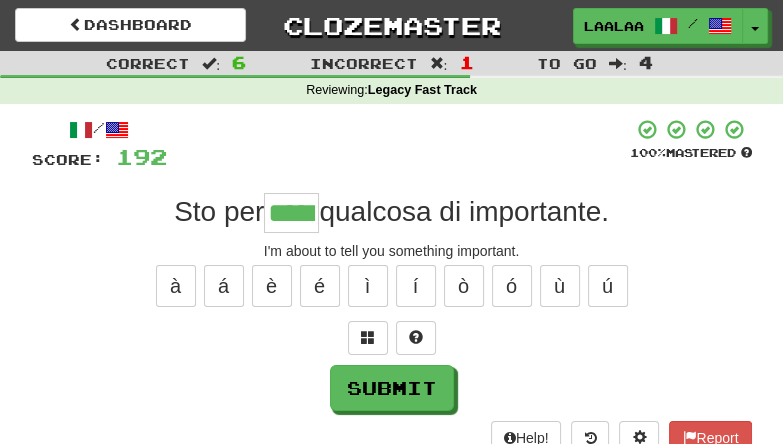 type on "*****" 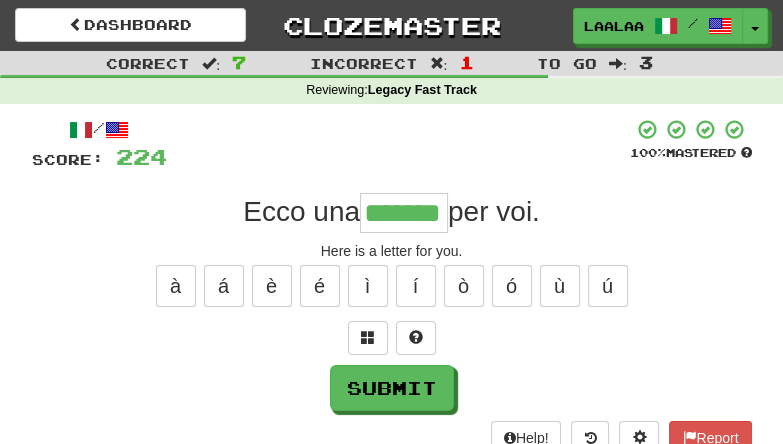 type on "*******" 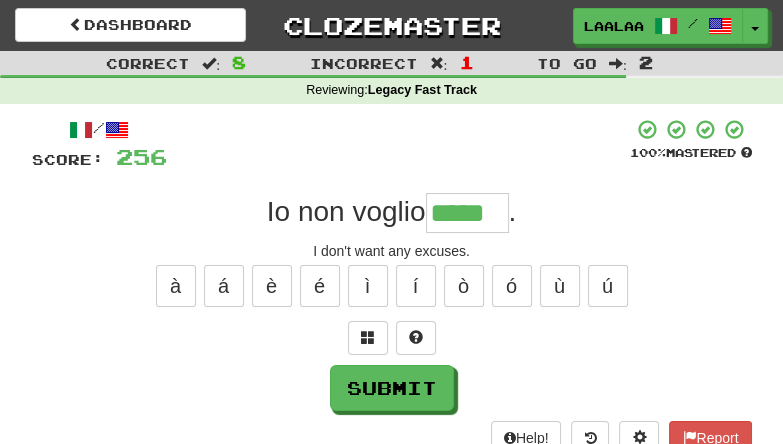 type on "*****" 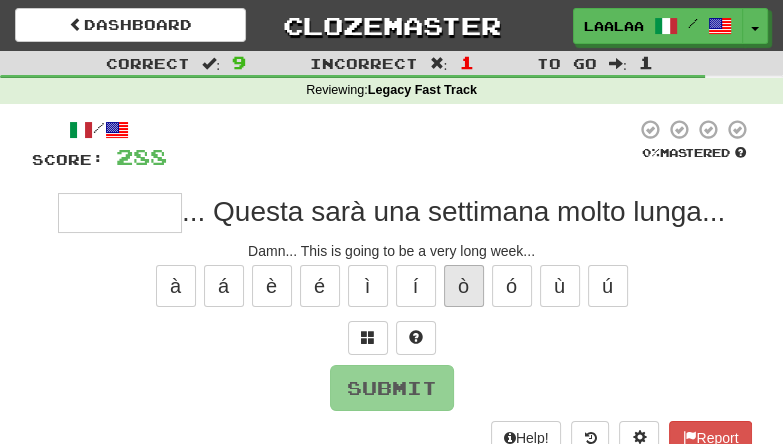 type on "*" 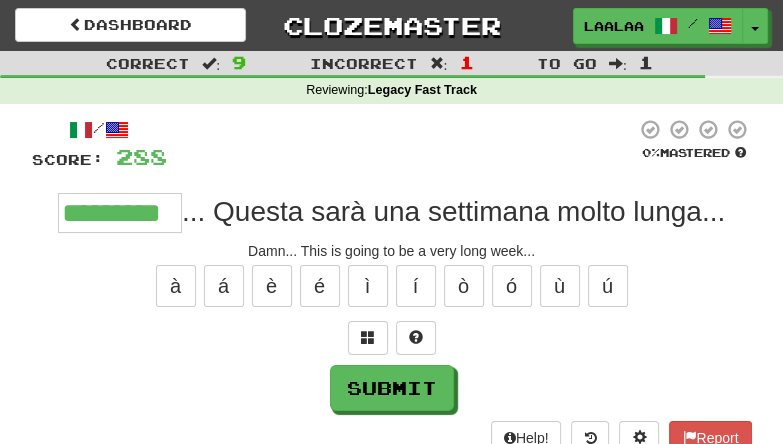type on "*********" 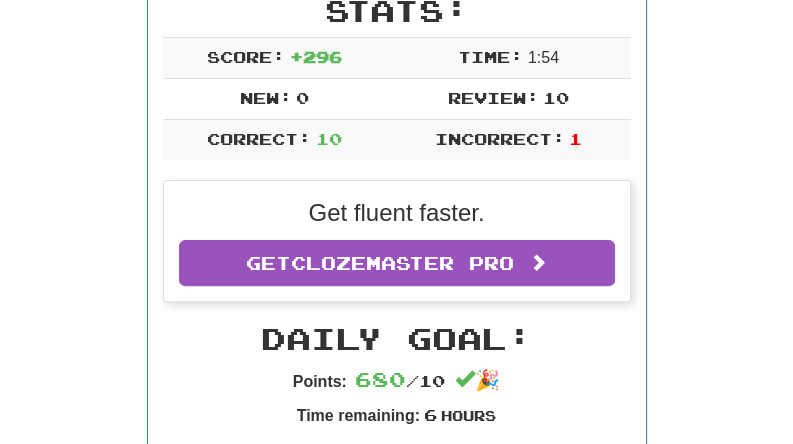 scroll, scrollTop: 0, scrollLeft: 0, axis: both 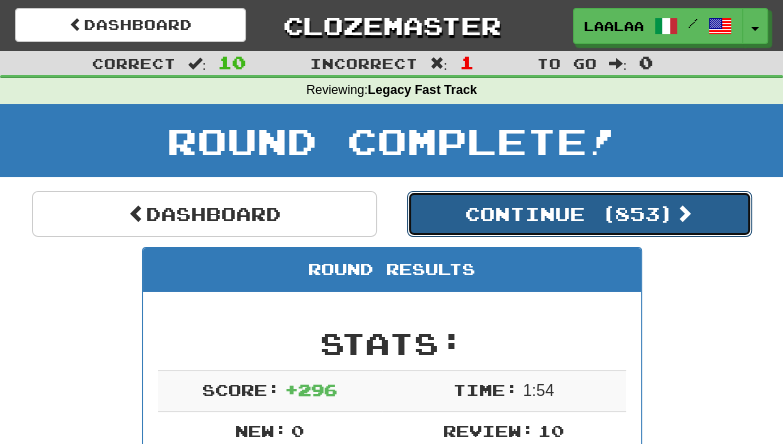 click on "Continue ( 853 )" at bounding box center [579, 214] 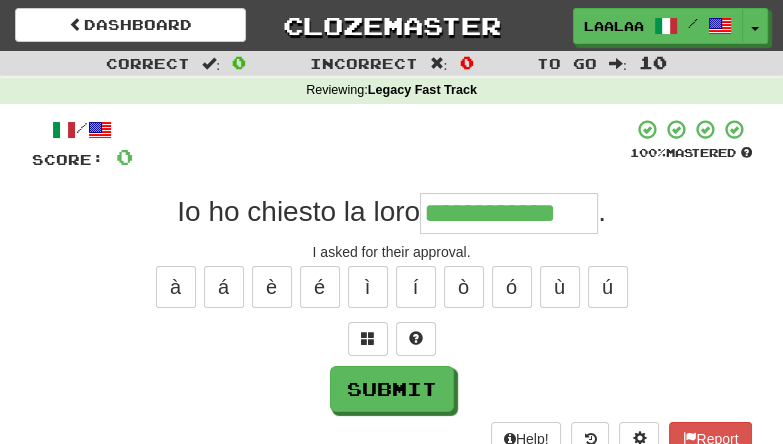 type on "**********" 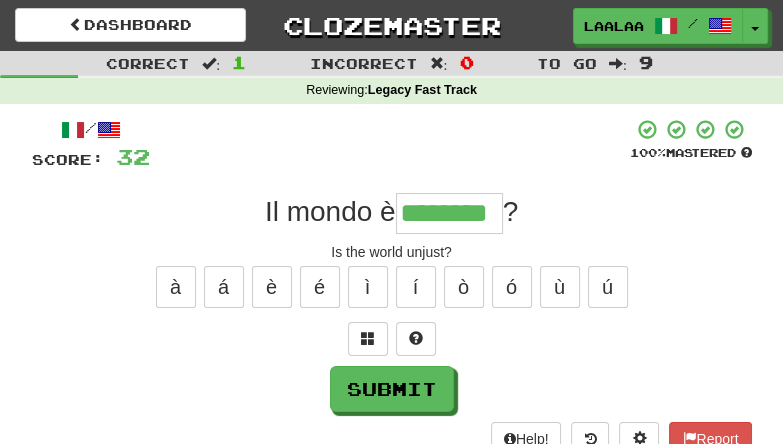 type on "********" 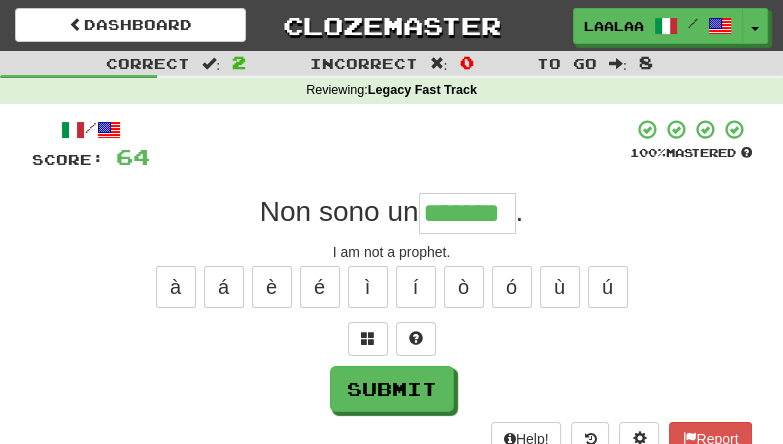 type on "*******" 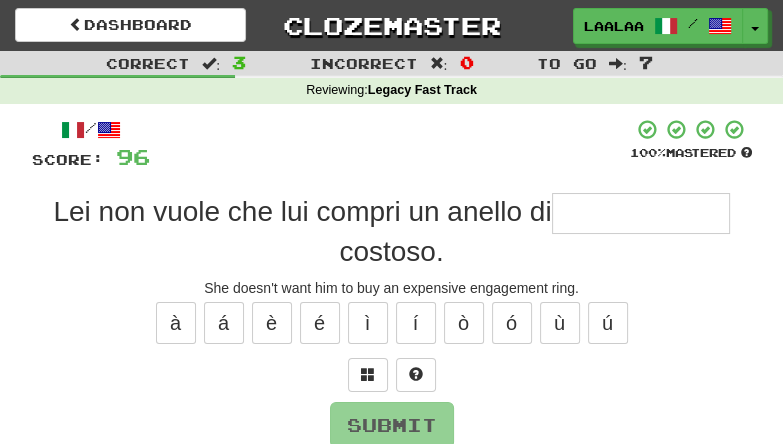 type on "*" 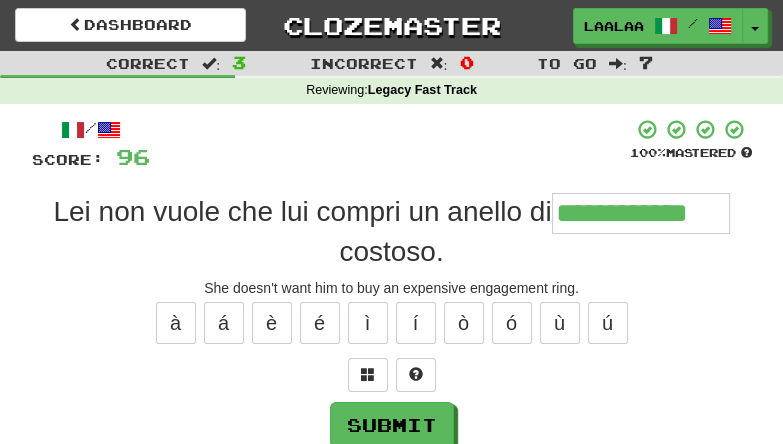 type on "**********" 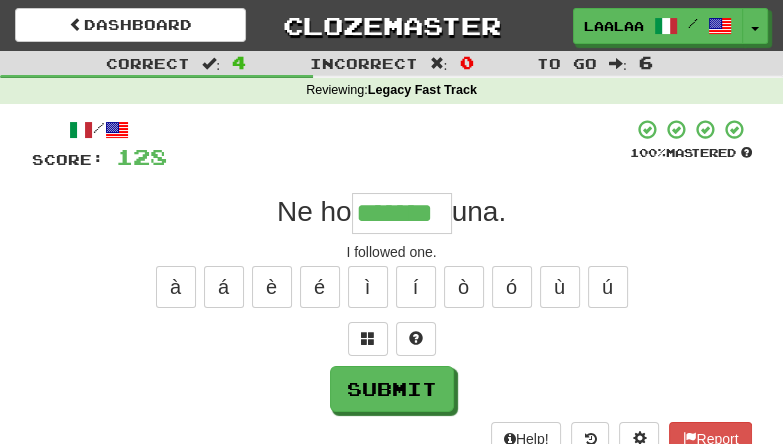 type on "*******" 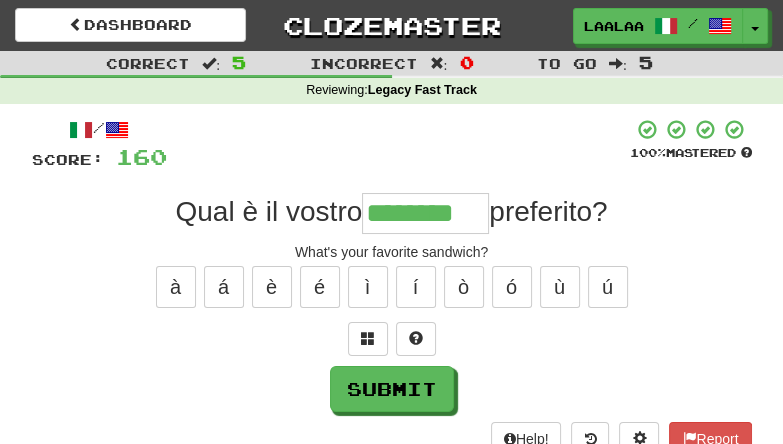 type on "********" 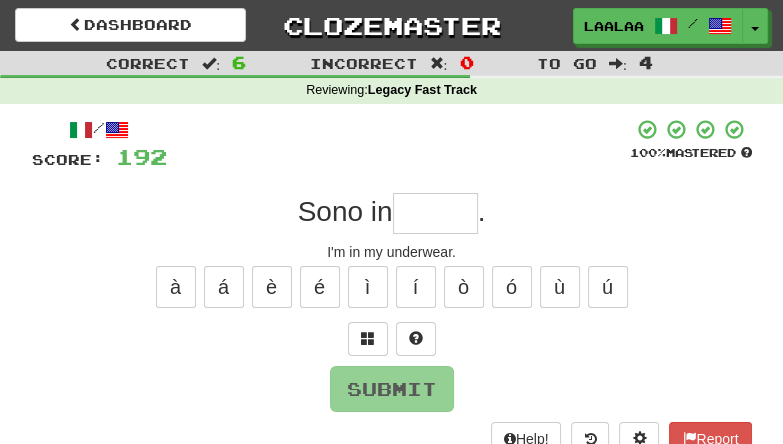 type on "*" 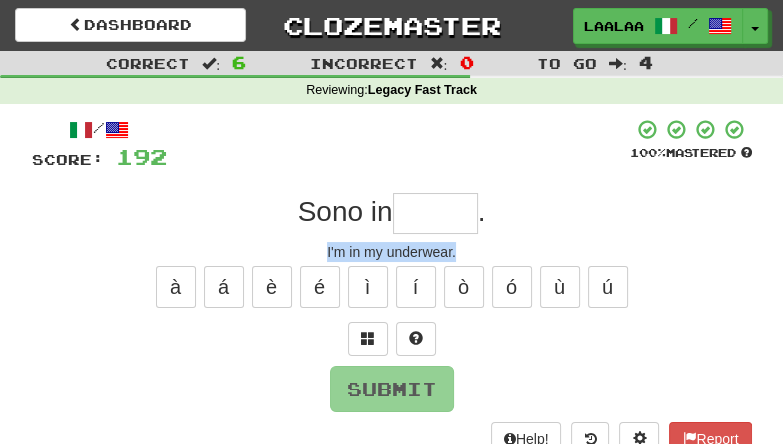 drag, startPoint x: 317, startPoint y: 247, endPoint x: 492, endPoint y: 257, distance: 175.28548 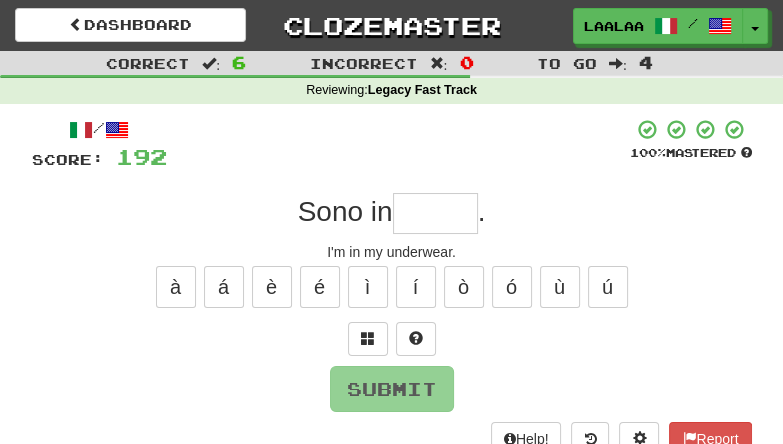click at bounding box center [435, 213] 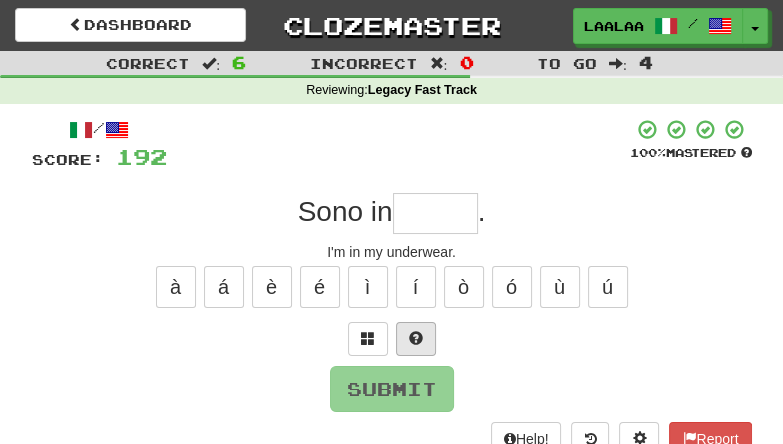type on "*" 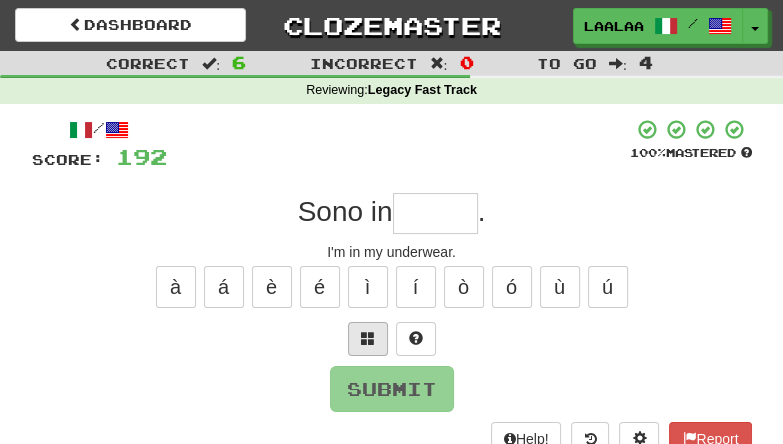 type on "*" 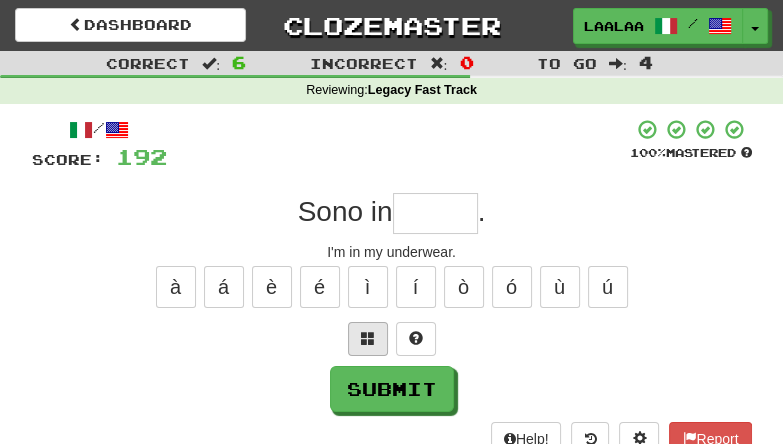 type on "*" 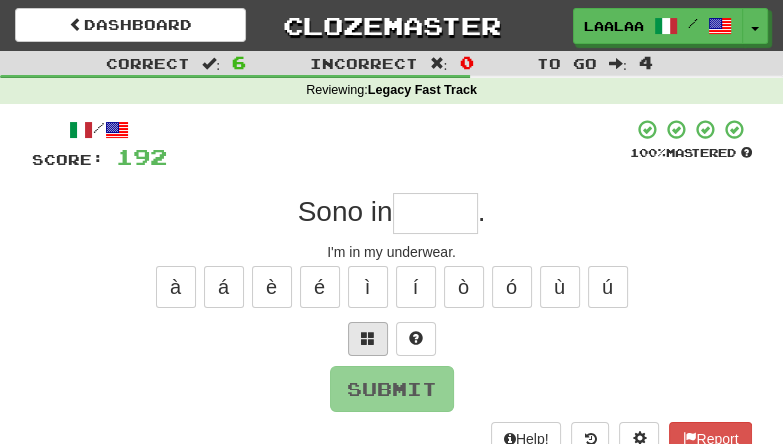 type on "*" 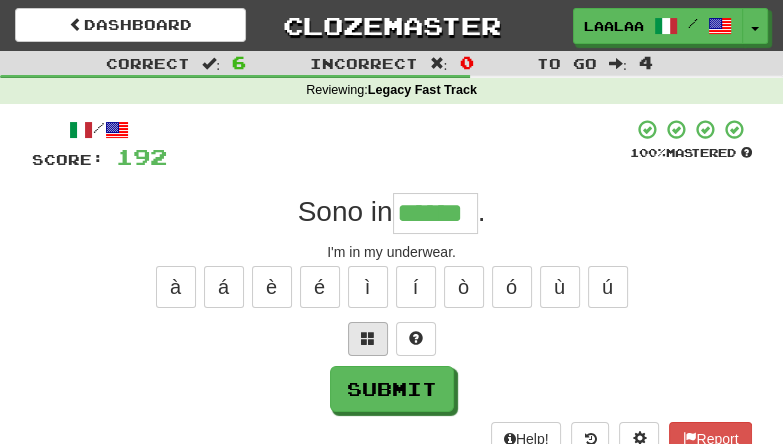 type on "******" 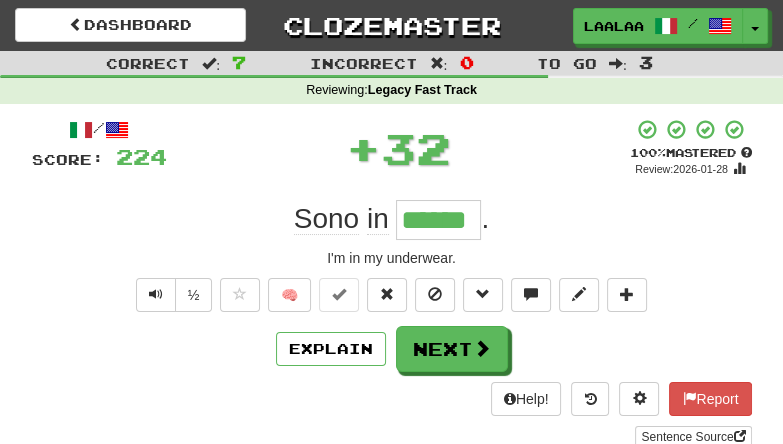 type 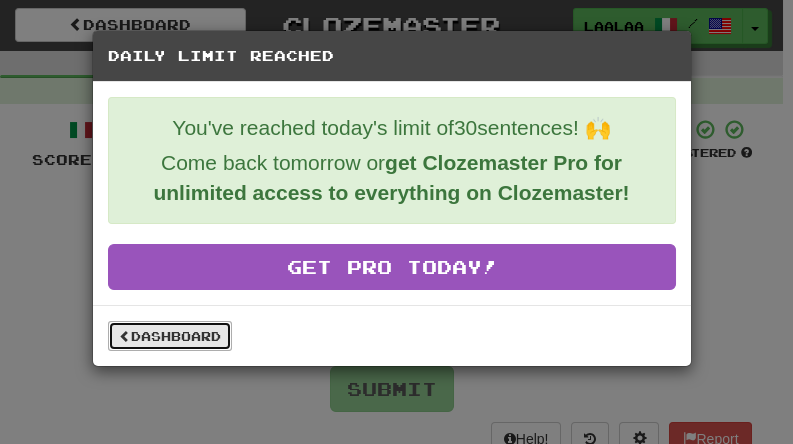 click on "Dashboard" at bounding box center [170, 336] 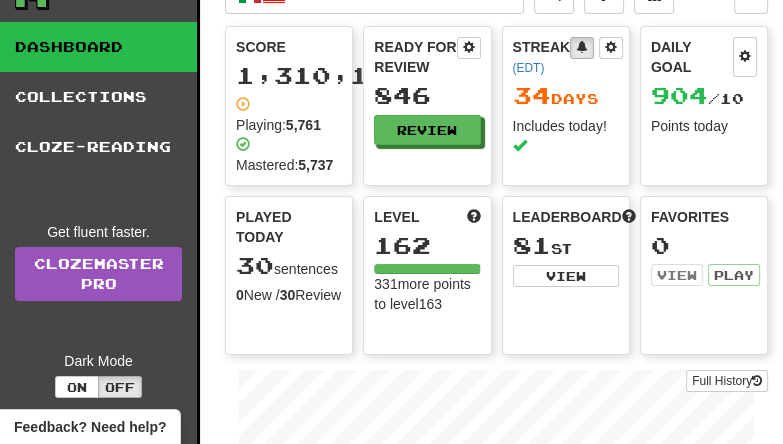 scroll, scrollTop: 0, scrollLeft: 0, axis: both 